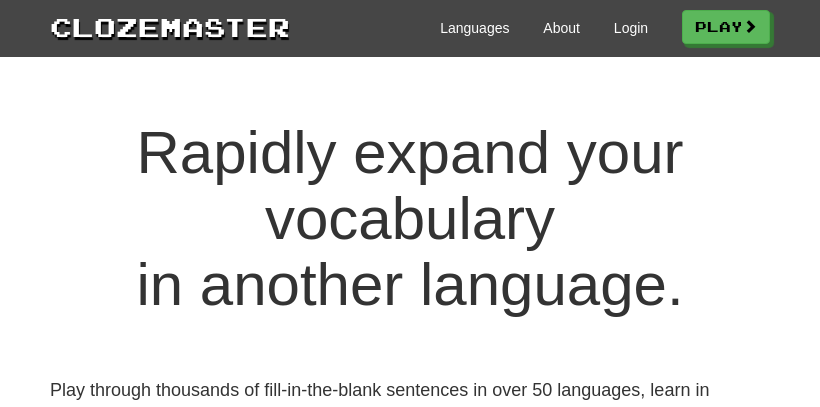 scroll, scrollTop: 0, scrollLeft: 0, axis: both 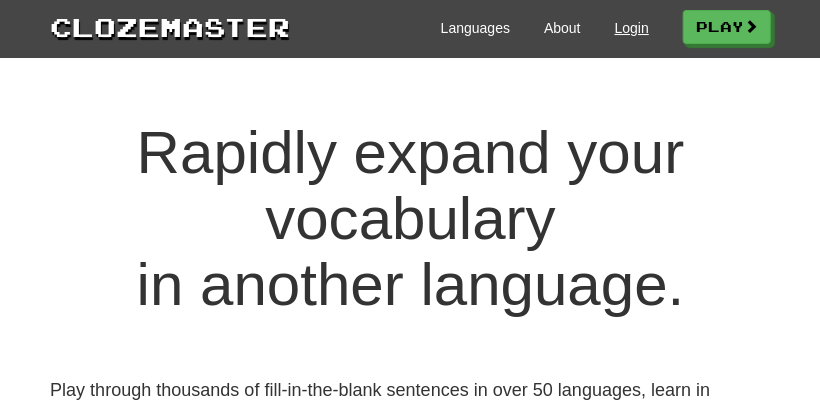 click on "Login" at bounding box center [631, 28] 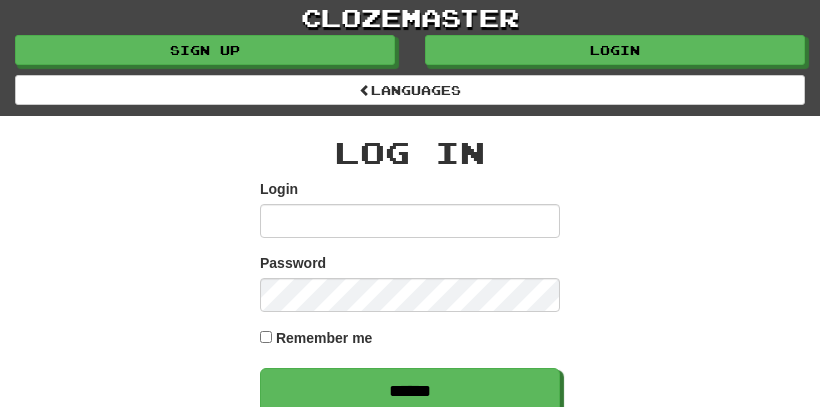 scroll, scrollTop: 0, scrollLeft: 0, axis: both 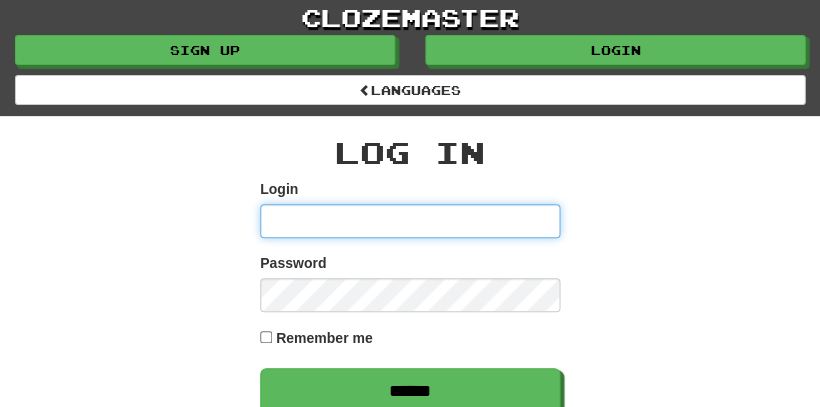 type on "**********" 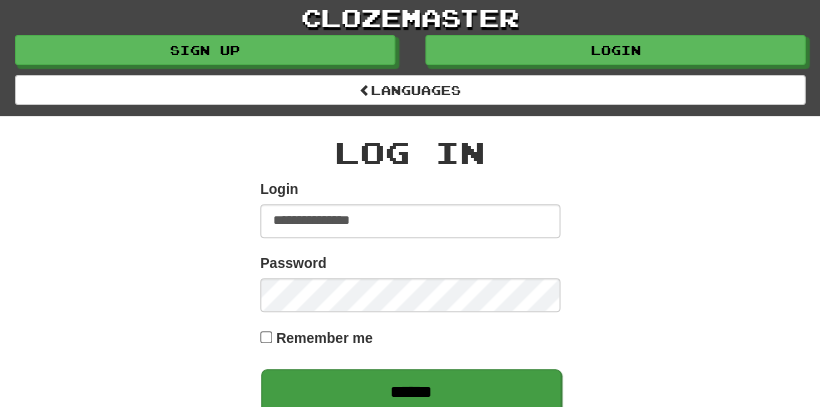 click on "******" at bounding box center (411, 392) 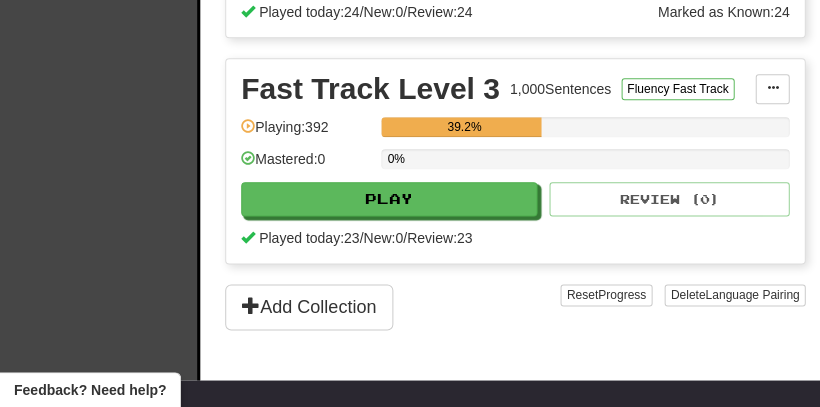 scroll, scrollTop: 1204, scrollLeft: 0, axis: vertical 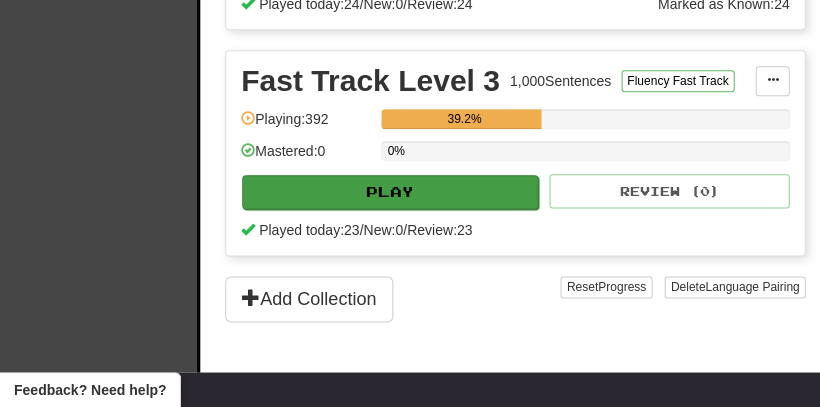 click on "Play" at bounding box center (390, 192) 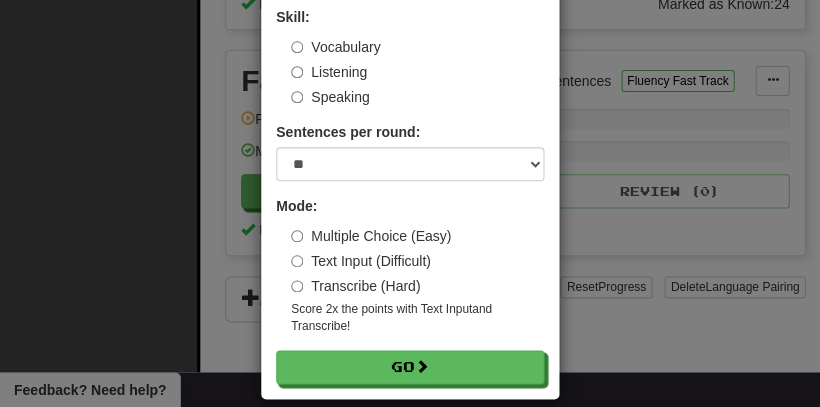 scroll, scrollTop: 125, scrollLeft: 0, axis: vertical 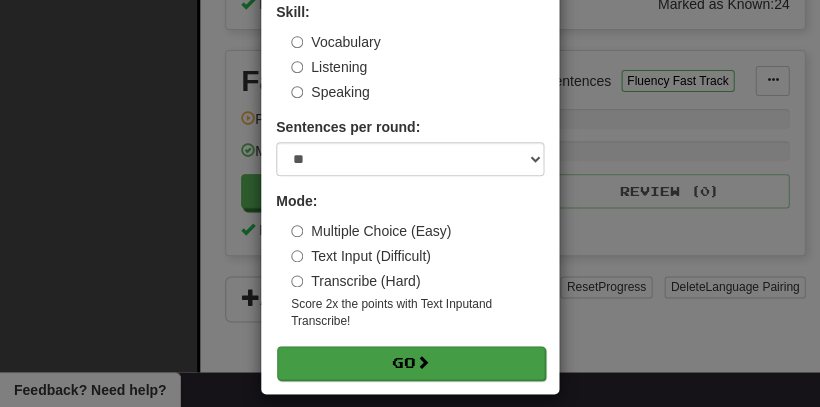 click on "Go" at bounding box center [411, 363] 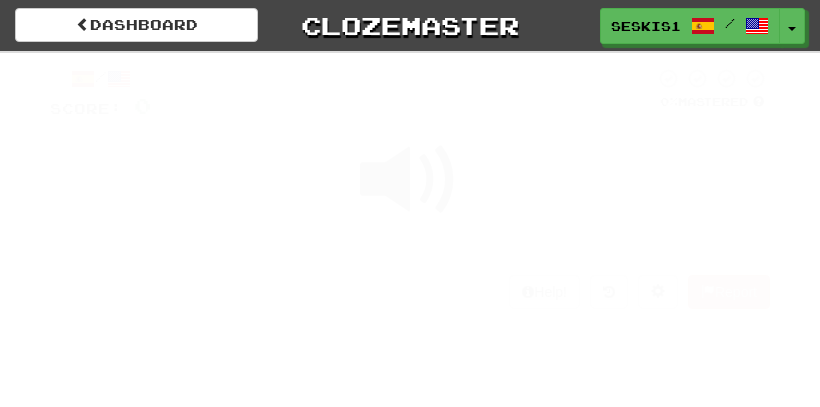 scroll, scrollTop: 0, scrollLeft: 0, axis: both 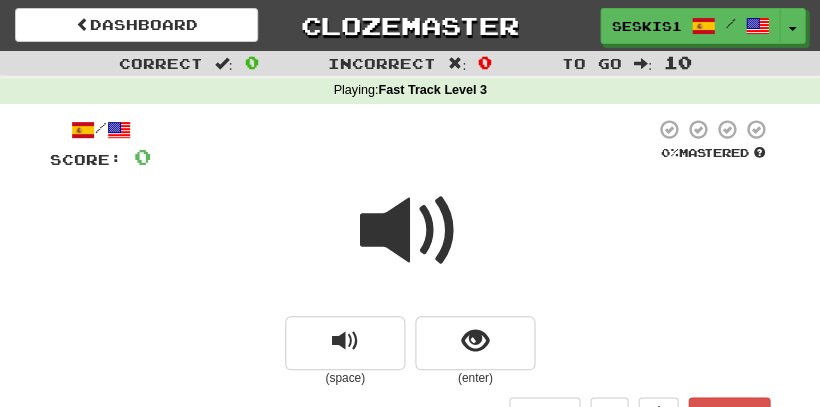 click at bounding box center (410, 231) 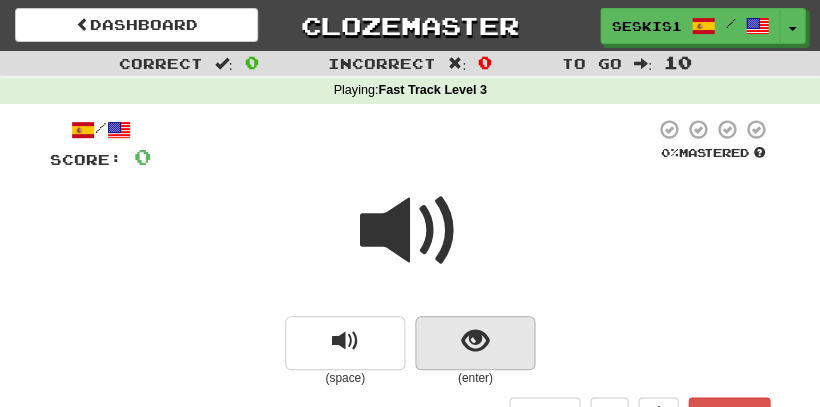 click at bounding box center [475, 341] 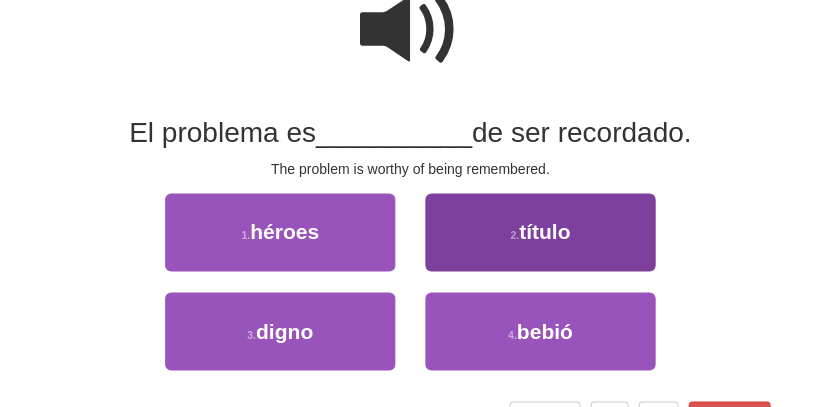 scroll, scrollTop: 276, scrollLeft: 0, axis: vertical 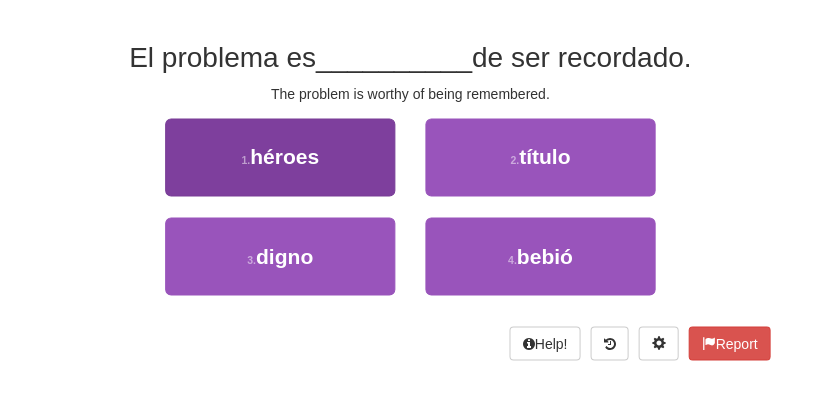 click on "héroes" at bounding box center [284, 156] 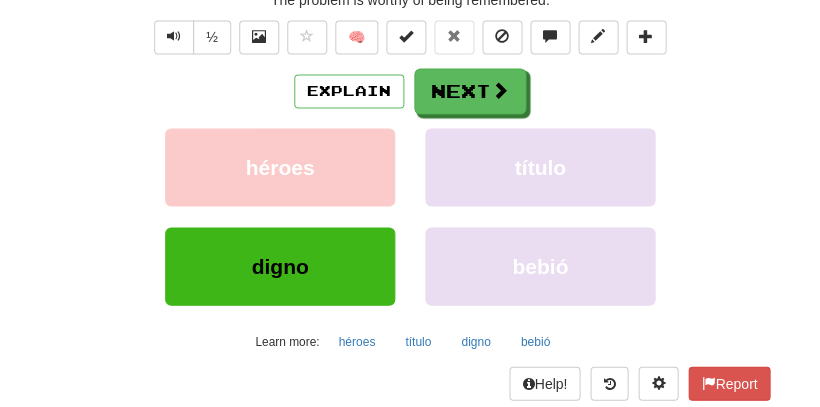 scroll, scrollTop: 386, scrollLeft: 0, axis: vertical 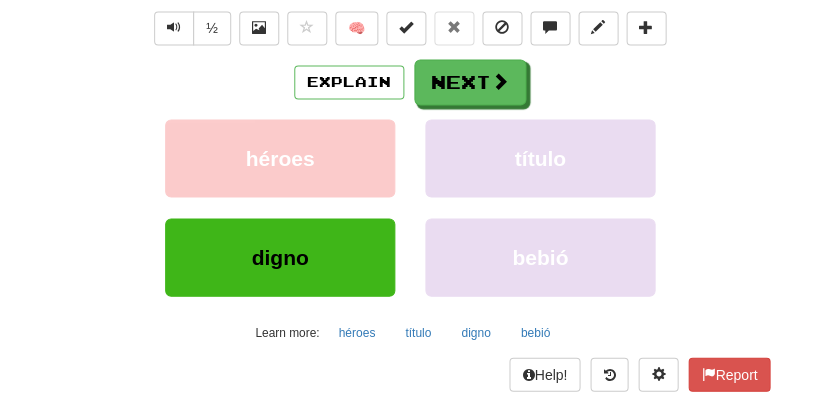 click on "digno" at bounding box center [279, 256] 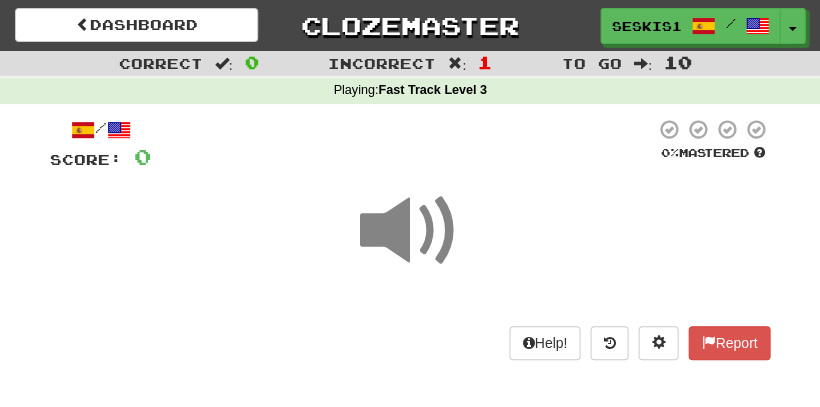 scroll, scrollTop: 0, scrollLeft: 0, axis: both 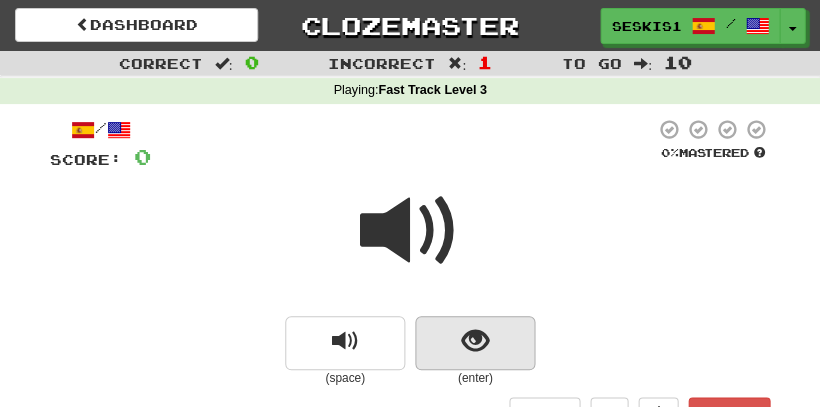 click at bounding box center (475, 341) 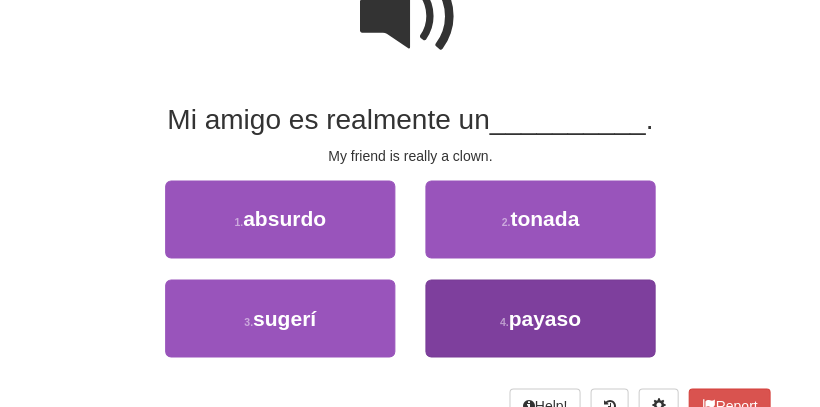 scroll, scrollTop: 217, scrollLeft: 0, axis: vertical 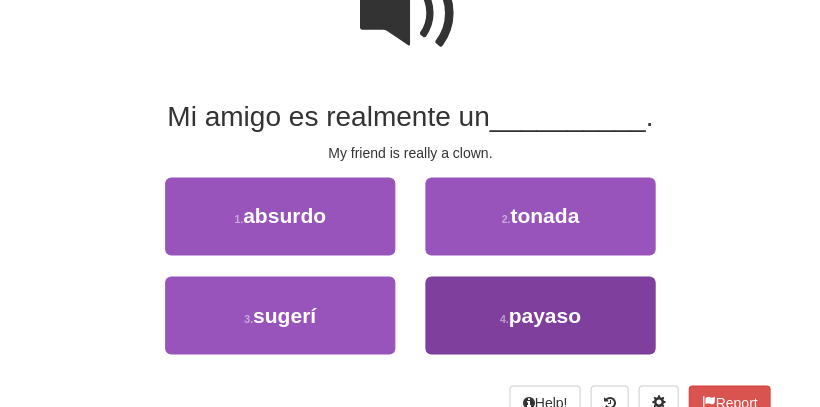 click on "payaso" at bounding box center (544, 314) 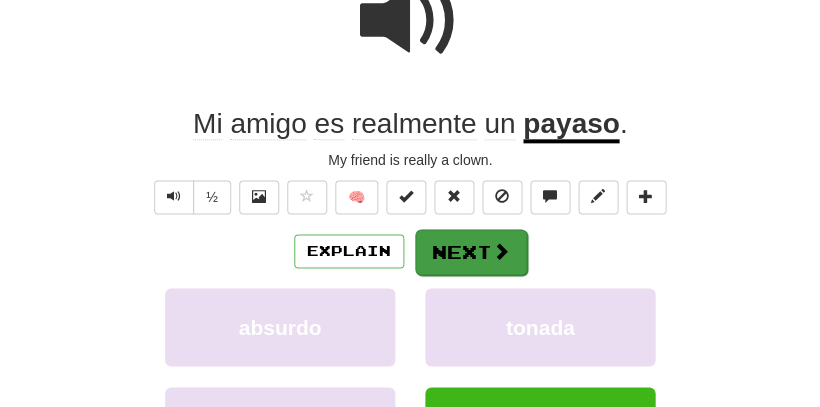 click on "Next" at bounding box center (471, 252) 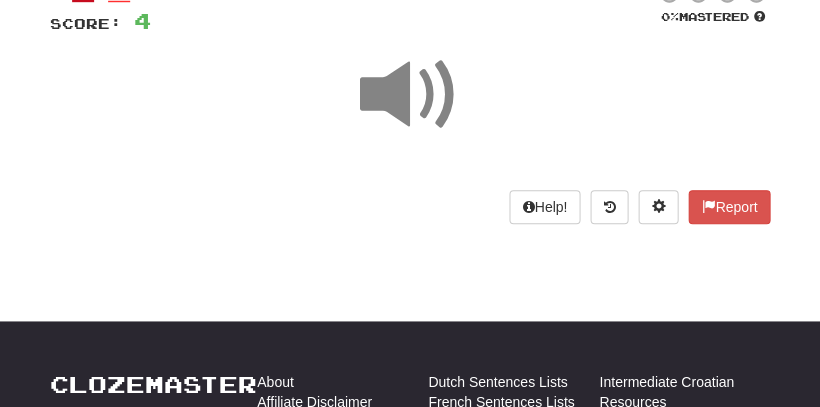 scroll, scrollTop: 136, scrollLeft: 0, axis: vertical 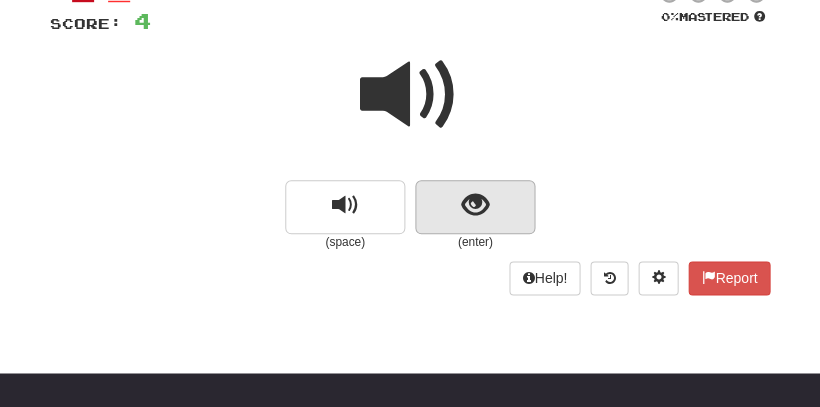 click at bounding box center [475, 205] 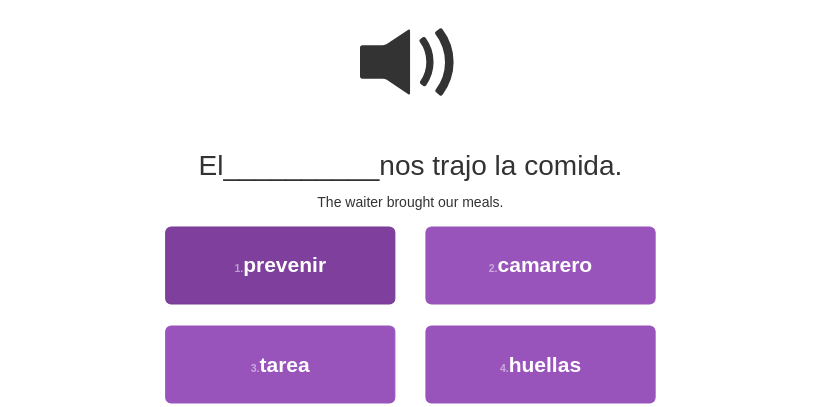 scroll, scrollTop: 172, scrollLeft: 0, axis: vertical 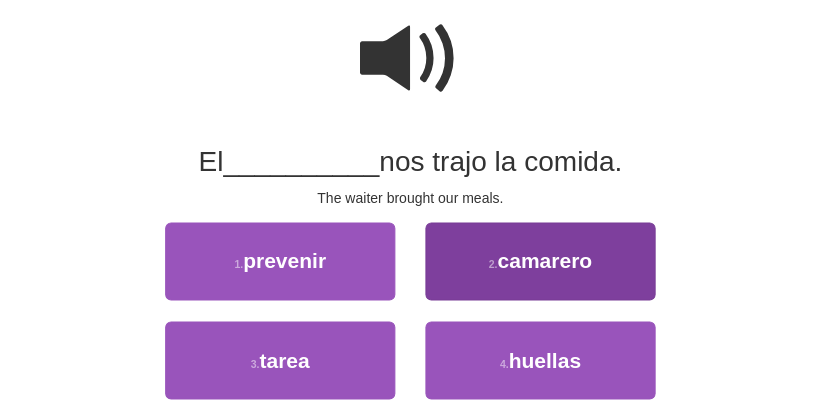 click on "camarero" at bounding box center [544, 260] 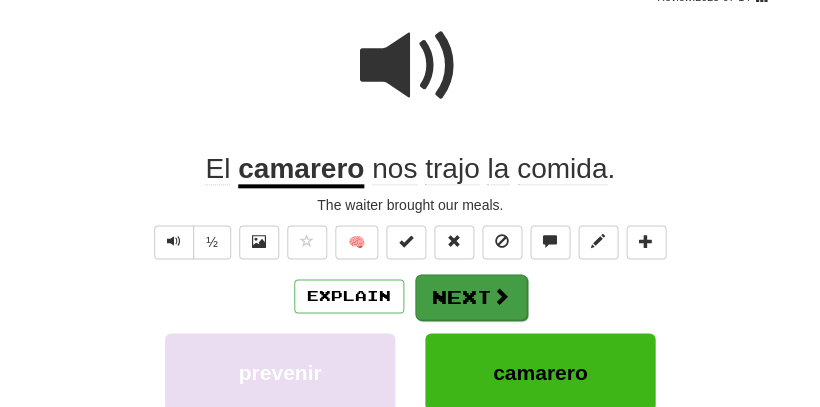 click on "Next" at bounding box center [471, 297] 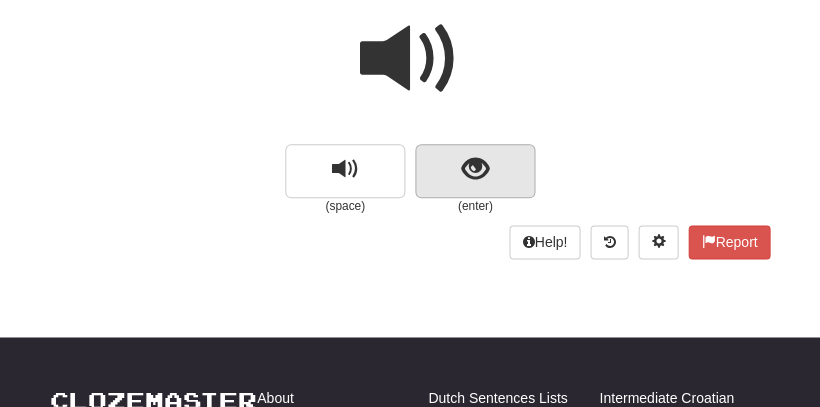 click at bounding box center (475, 169) 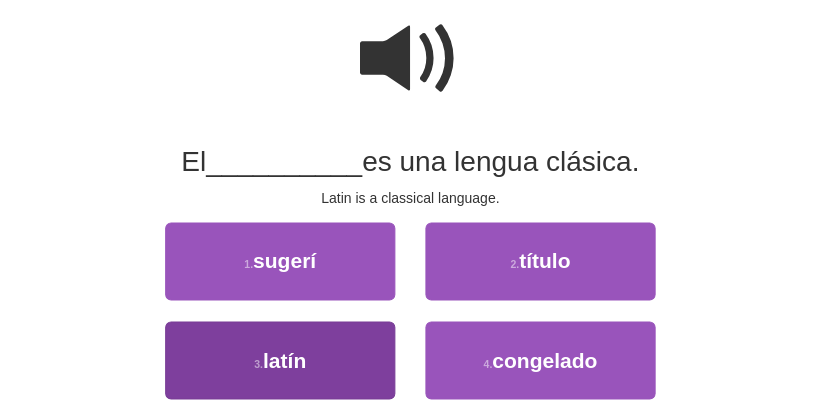 click on "latín" at bounding box center (284, 359) 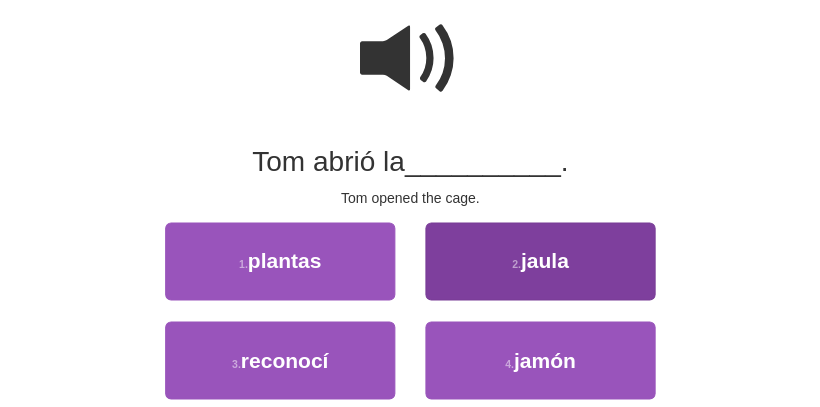 click on "jaula" at bounding box center (544, 260) 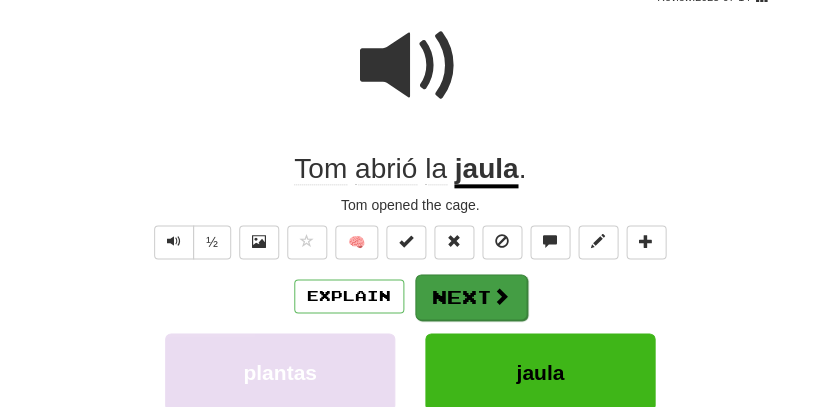 click on "Next" at bounding box center [471, 297] 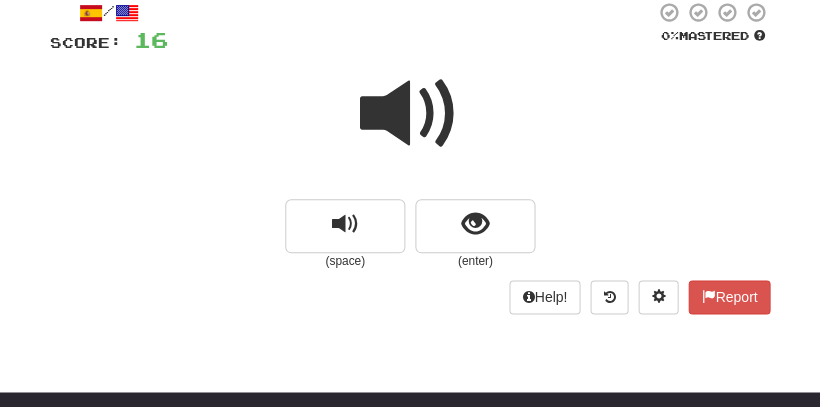 scroll, scrollTop: 117, scrollLeft: 0, axis: vertical 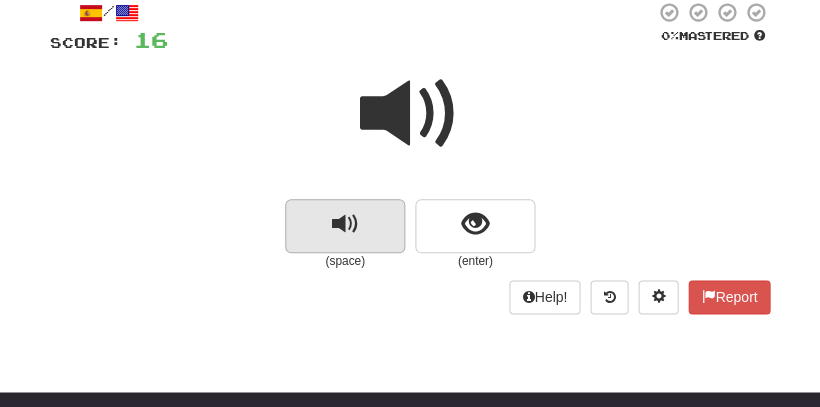 click at bounding box center (345, 226) 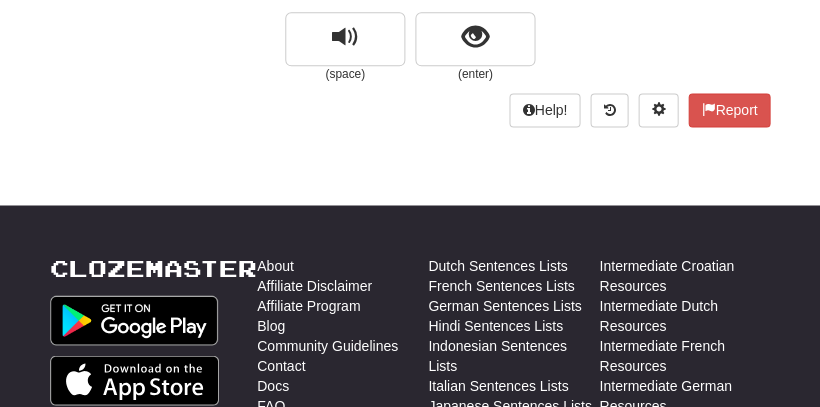 scroll, scrollTop: 308, scrollLeft: 0, axis: vertical 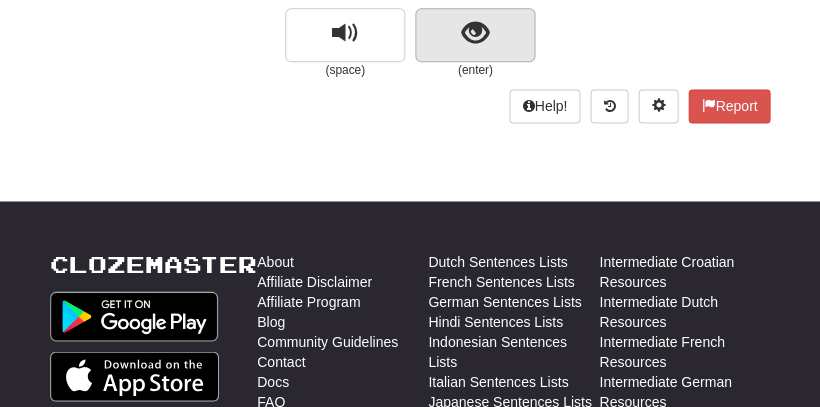 click at bounding box center [475, 35] 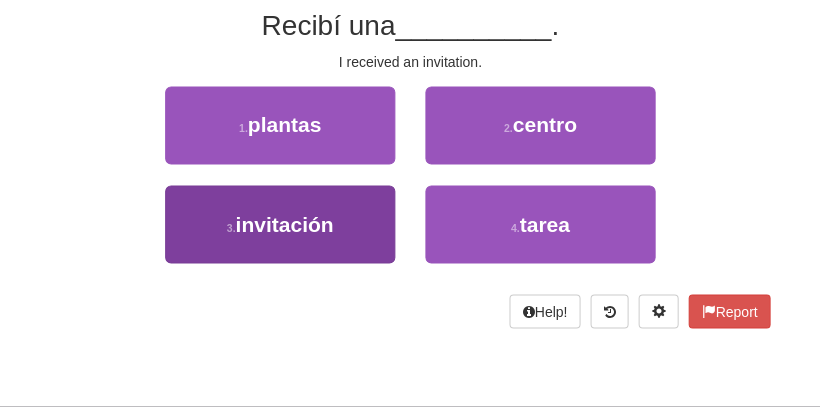 click on "invitación" at bounding box center (284, 223) 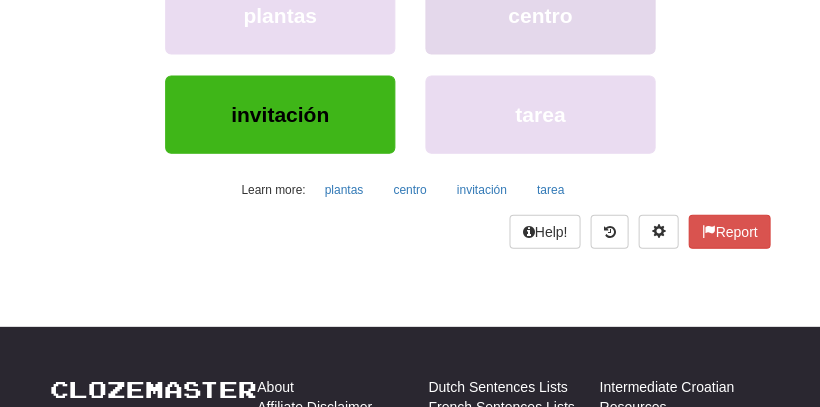 scroll, scrollTop: 529, scrollLeft: 0, axis: vertical 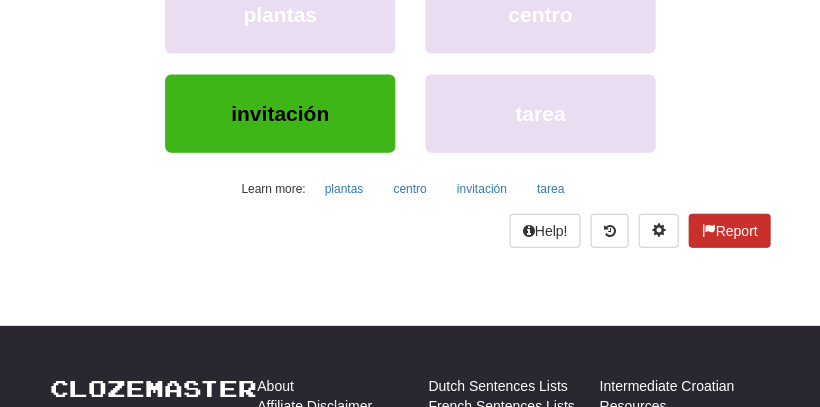 click on "Report" at bounding box center [729, 231] 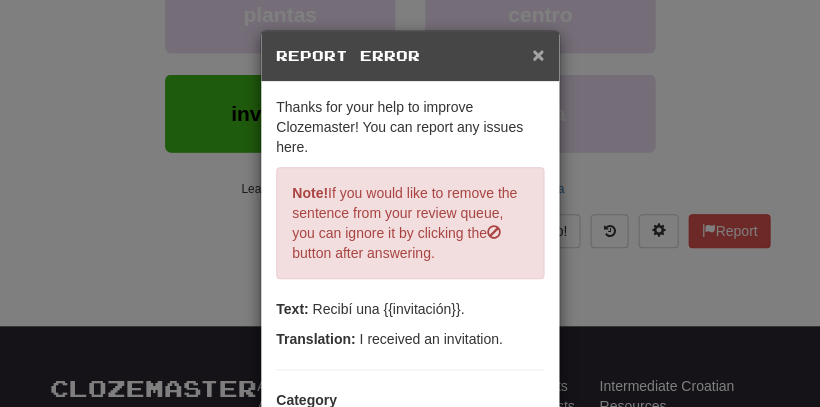 click on "×" at bounding box center [538, 54] 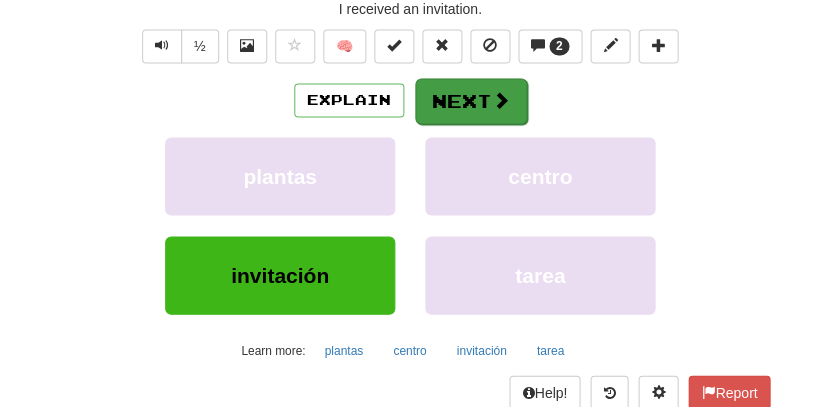 scroll, scrollTop: 372, scrollLeft: 0, axis: vertical 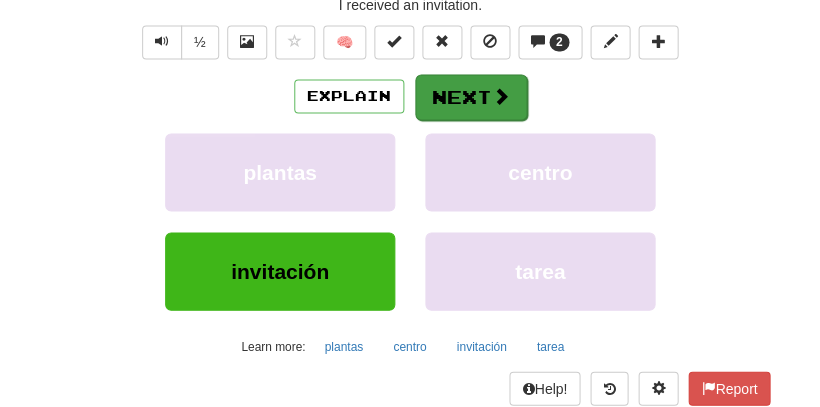 click on "Next" at bounding box center (471, 97) 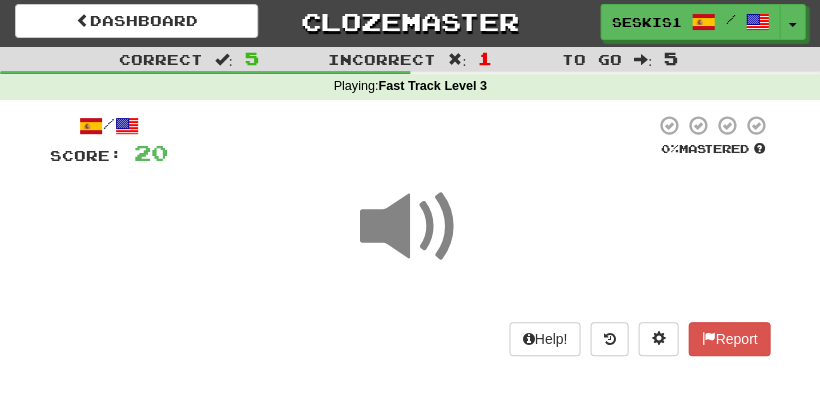 scroll, scrollTop: 4, scrollLeft: 0, axis: vertical 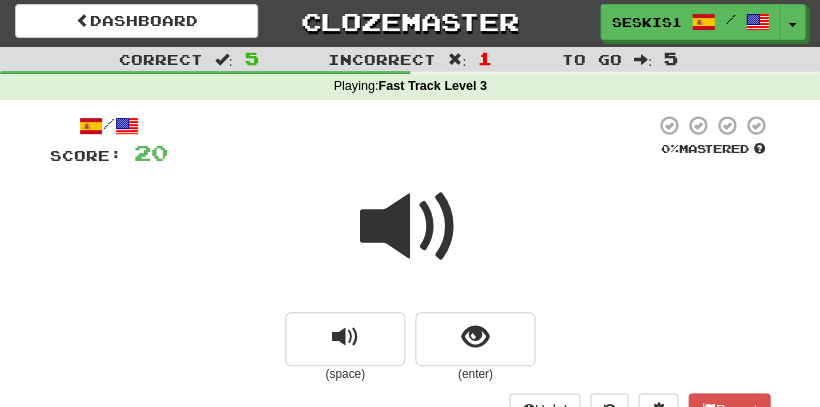 click at bounding box center (410, 227) 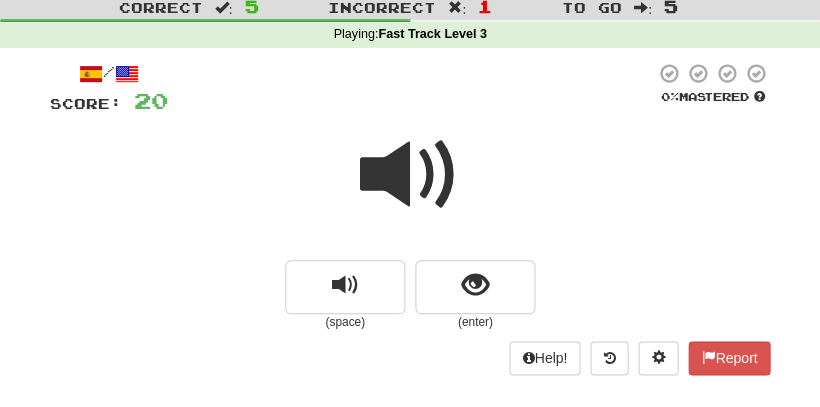 scroll, scrollTop: 56, scrollLeft: 0, axis: vertical 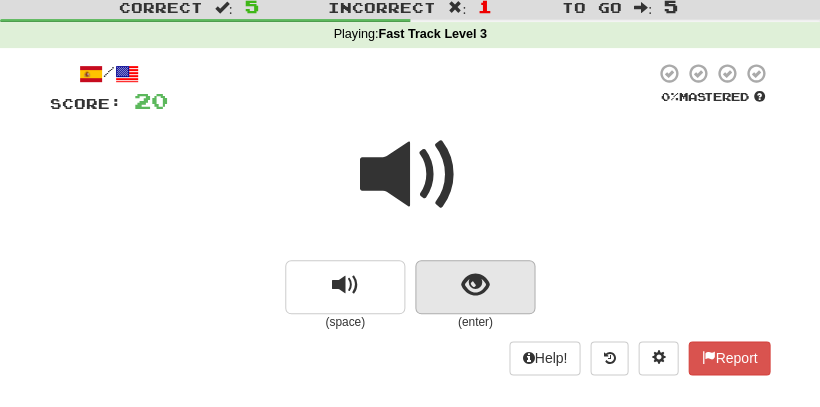 click at bounding box center [475, 285] 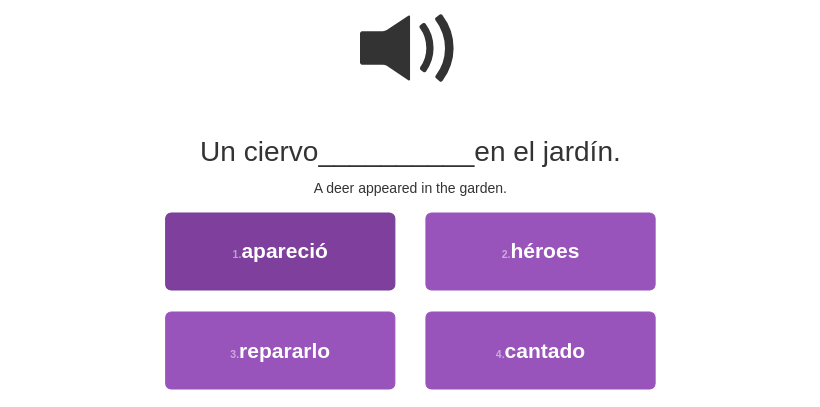 scroll, scrollTop: 185, scrollLeft: 0, axis: vertical 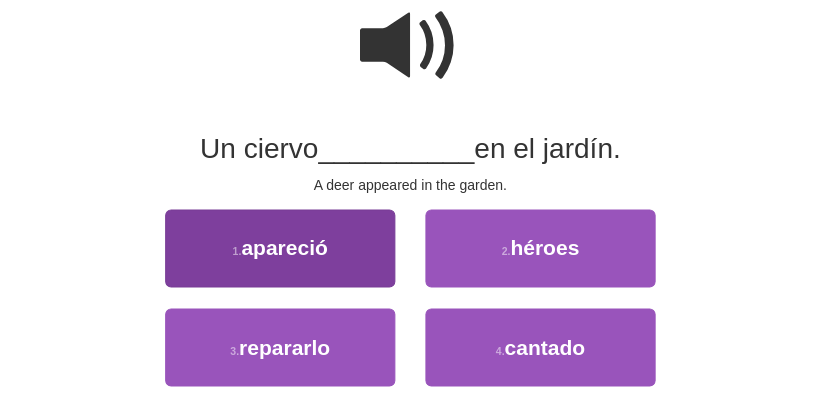 click on "1 .  apareció" at bounding box center [280, 248] 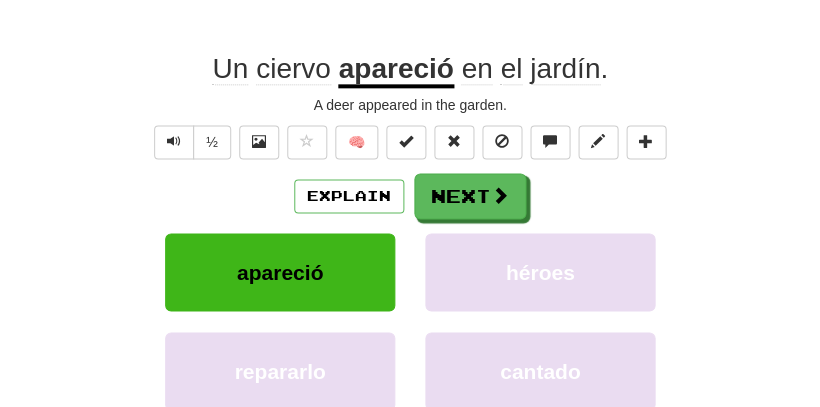 scroll, scrollTop: 272, scrollLeft: 0, axis: vertical 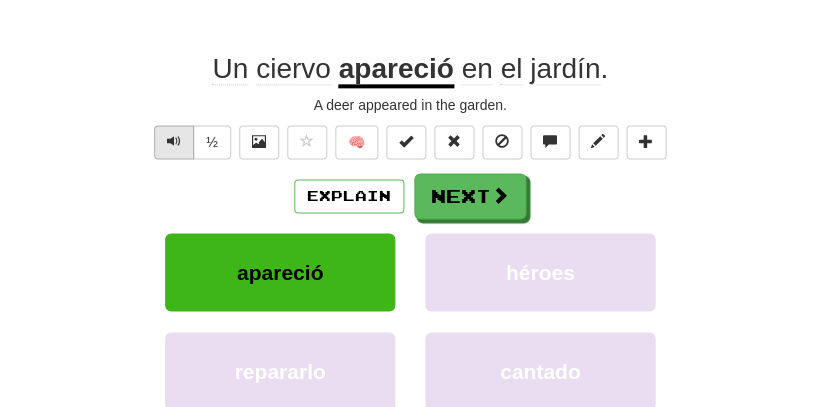 click at bounding box center [174, 141] 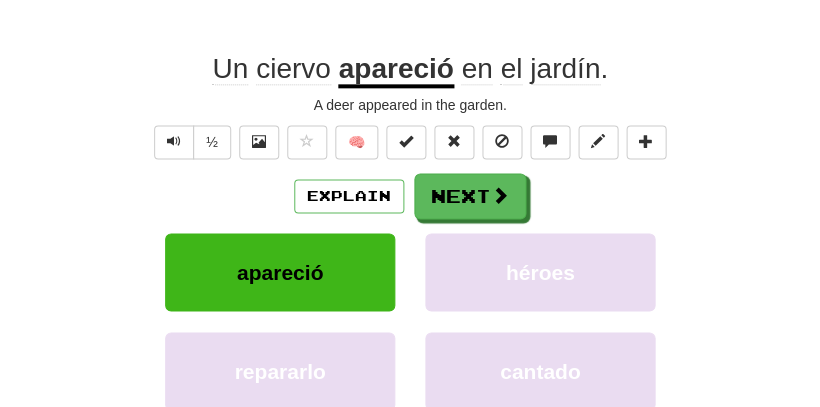 click on "½ 🧠" at bounding box center [410, 142] 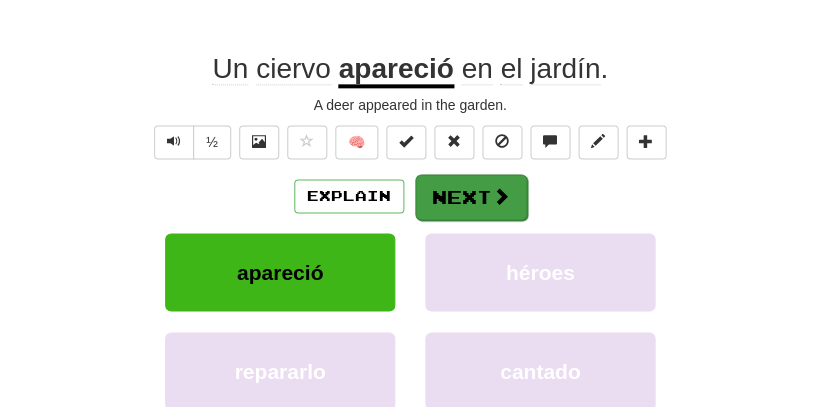 click on "Next" at bounding box center [471, 197] 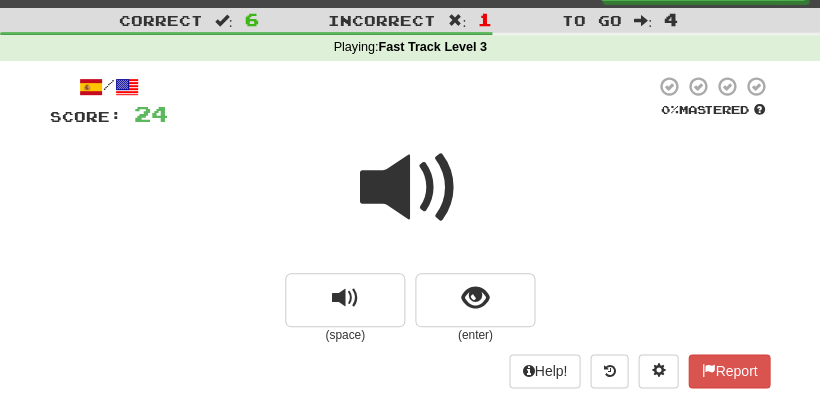 scroll, scrollTop: 41, scrollLeft: 0, axis: vertical 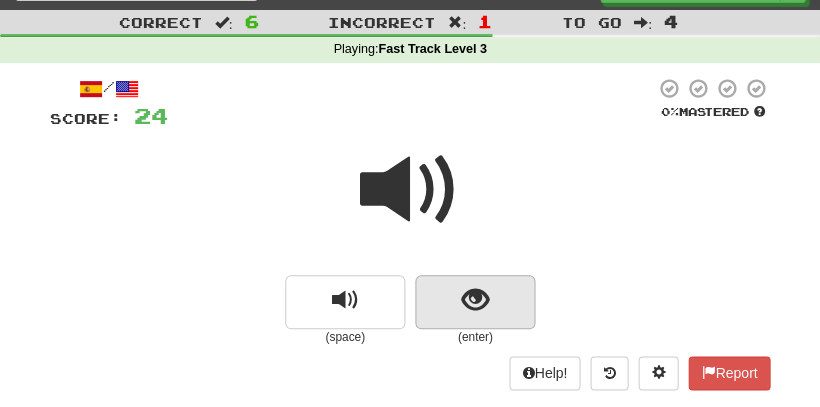 click at bounding box center (475, 300) 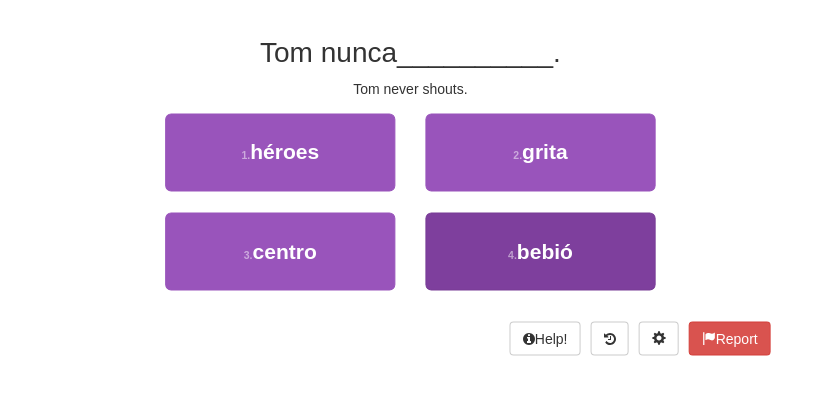 scroll, scrollTop: 281, scrollLeft: 0, axis: vertical 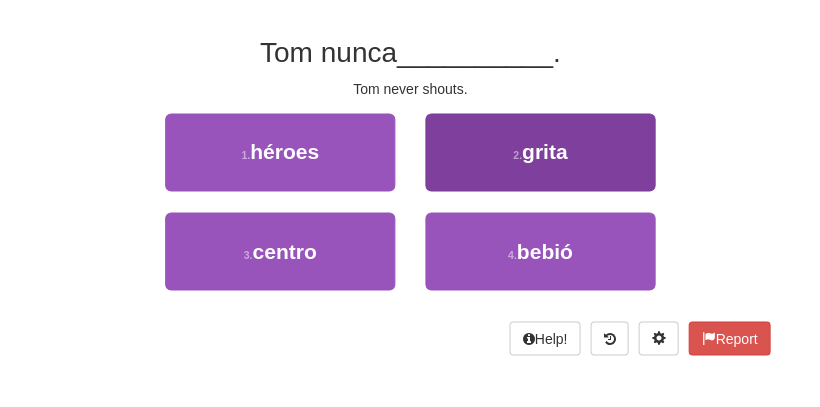 click on "2 .  grita" at bounding box center [540, 152] 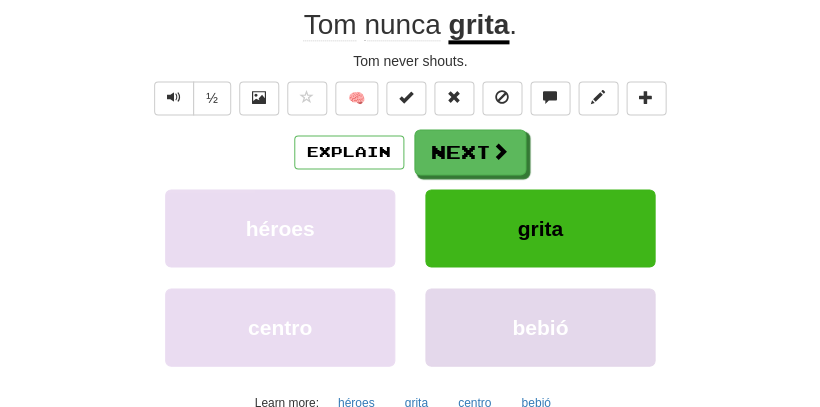 scroll, scrollTop: 400, scrollLeft: 0, axis: vertical 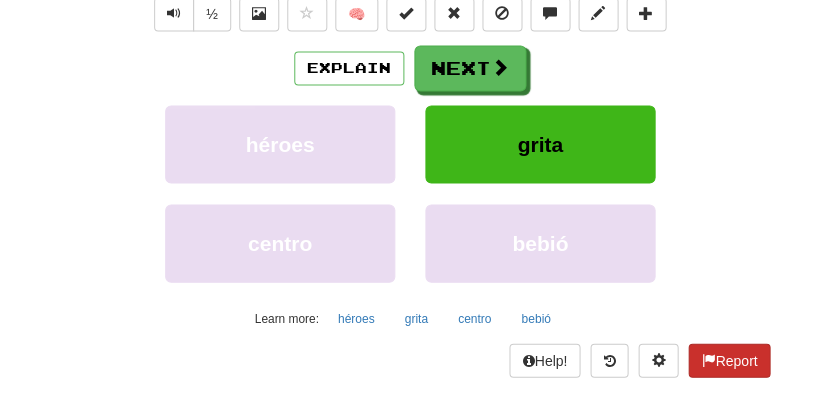 click at bounding box center (708, 359) 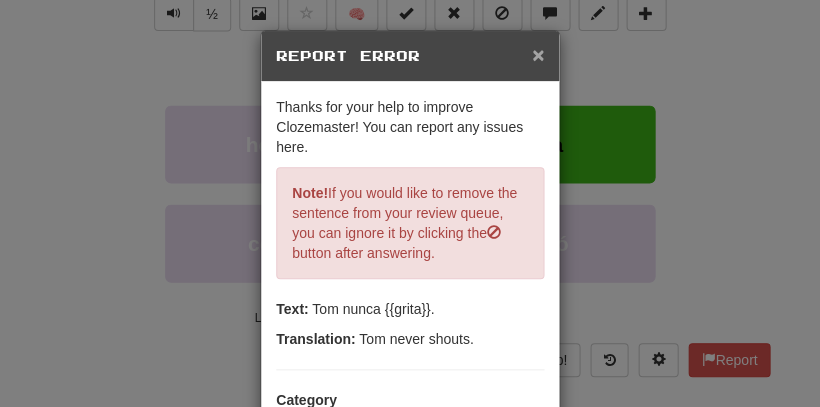 click on "×" at bounding box center [538, 54] 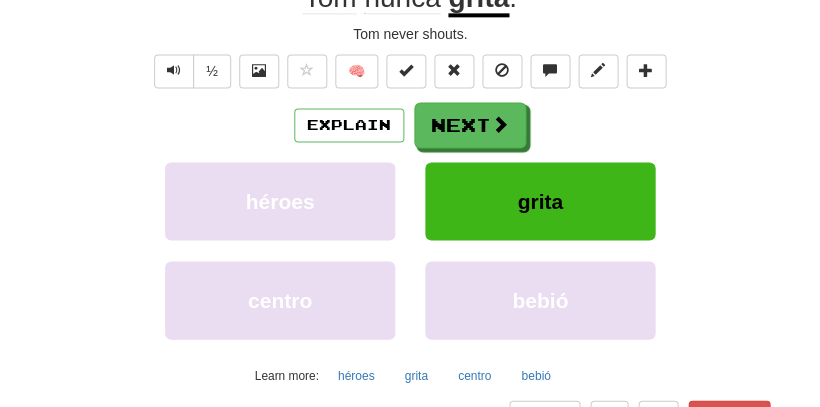 scroll, scrollTop: 343, scrollLeft: 0, axis: vertical 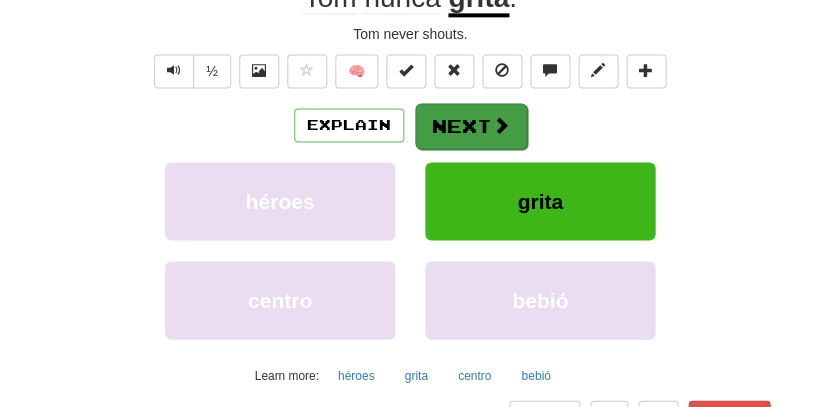 click on "Next" at bounding box center [471, 126] 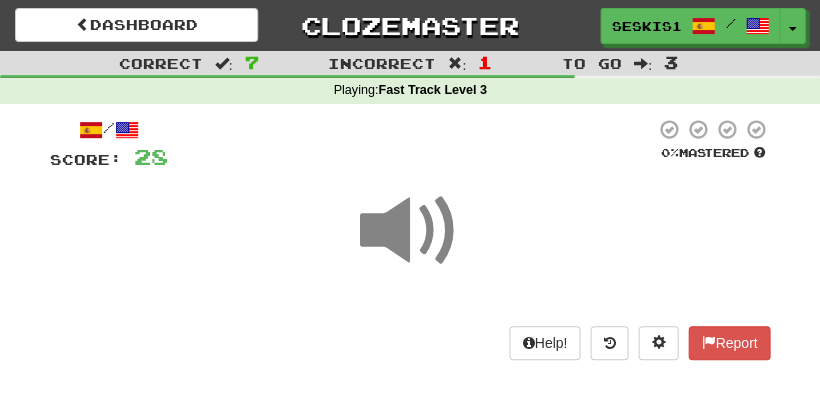 scroll, scrollTop: 0, scrollLeft: 0, axis: both 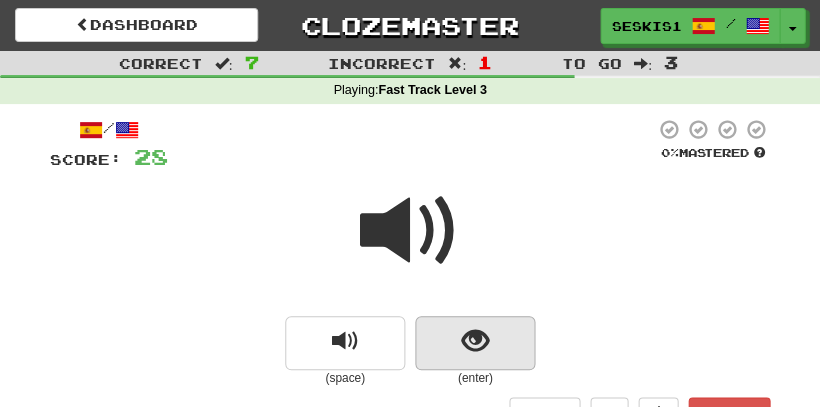 click at bounding box center [475, 341] 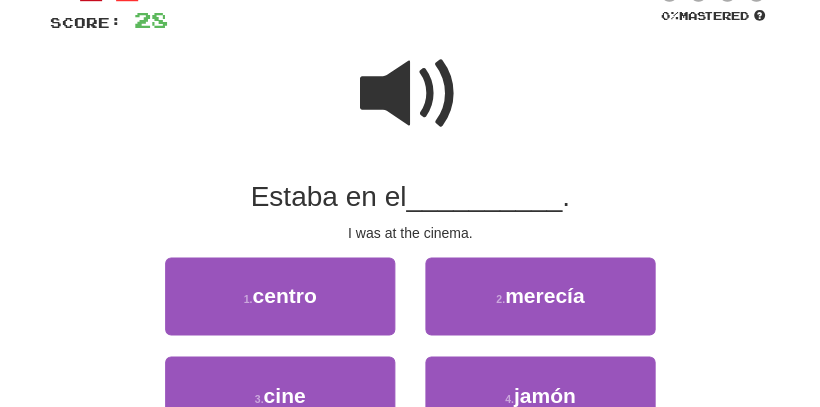 scroll, scrollTop: 156, scrollLeft: 0, axis: vertical 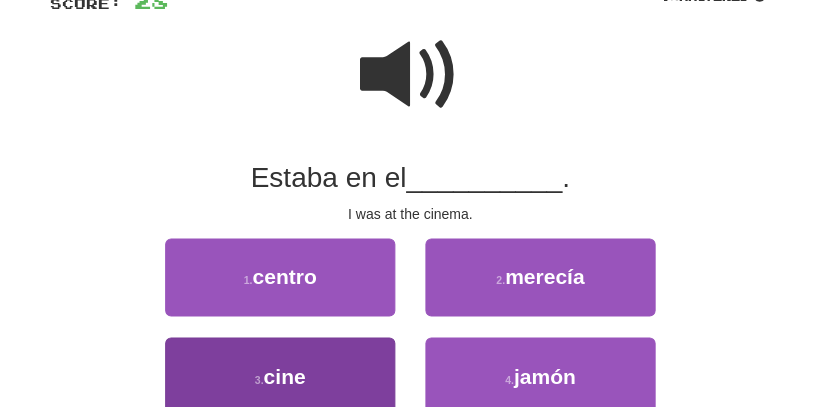 click on "3 ." at bounding box center [259, 379] 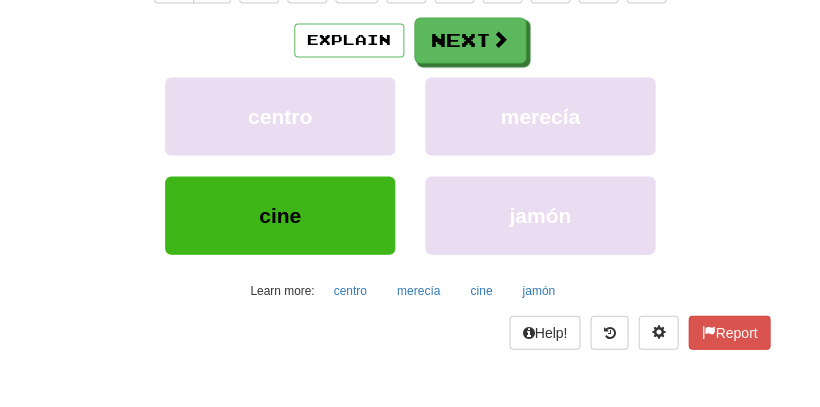 scroll, scrollTop: 438, scrollLeft: 0, axis: vertical 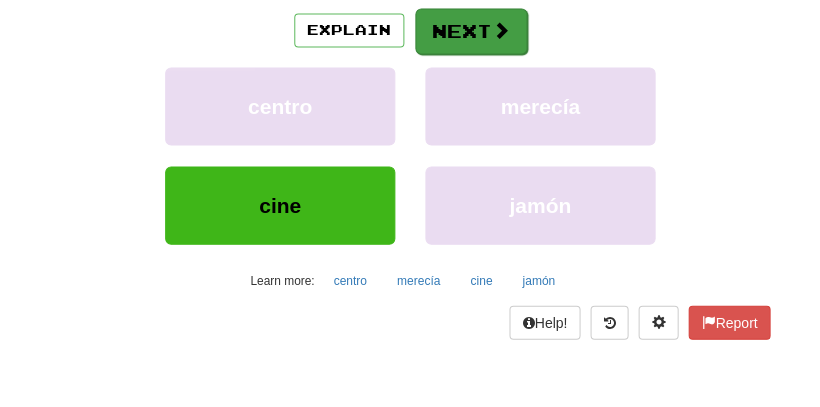 click on "Next" at bounding box center (471, 31) 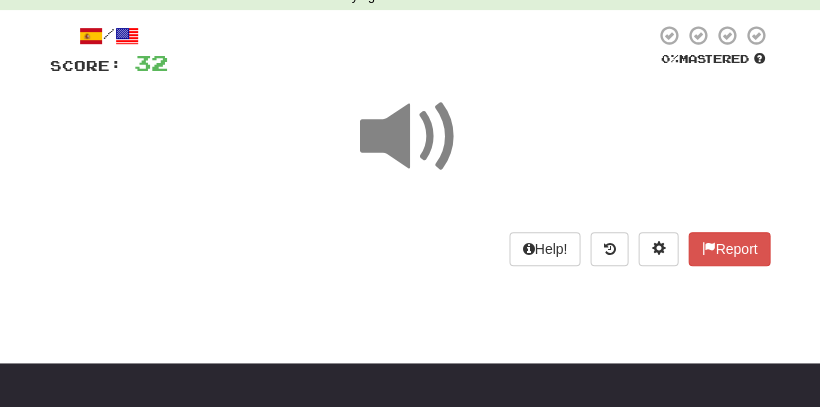 scroll, scrollTop: 87, scrollLeft: 0, axis: vertical 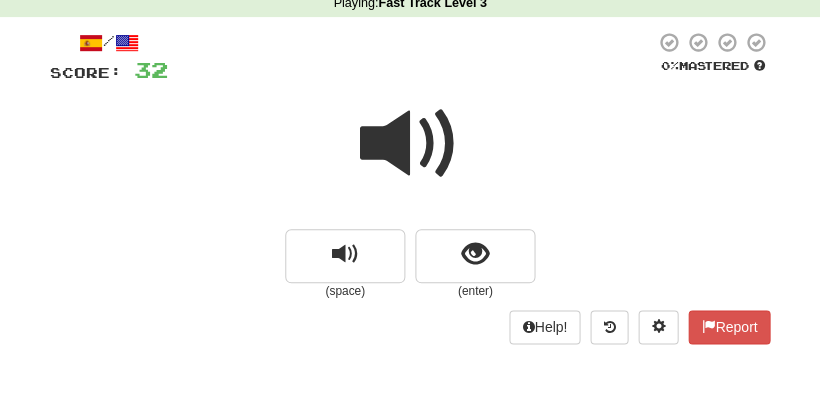 click at bounding box center (410, 144) 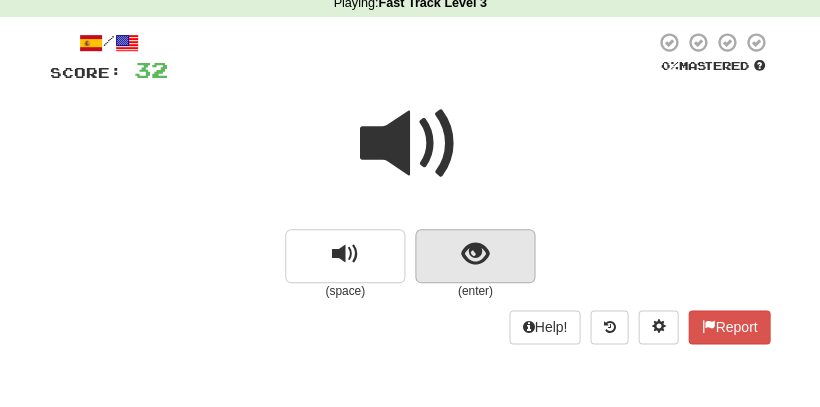 click at bounding box center [475, 254] 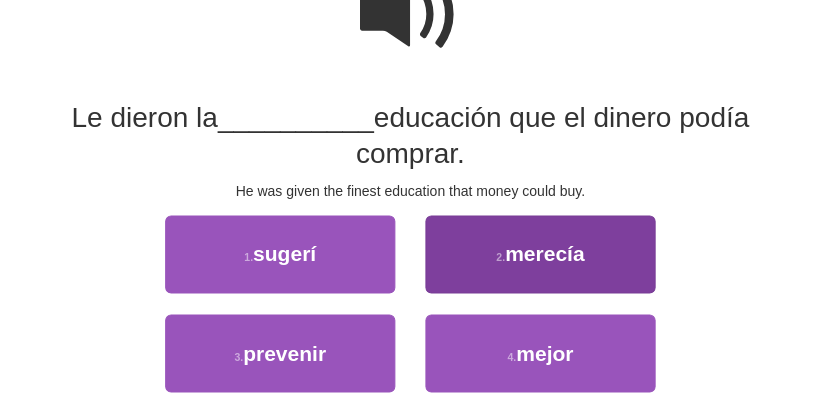 scroll, scrollTop: 220, scrollLeft: 0, axis: vertical 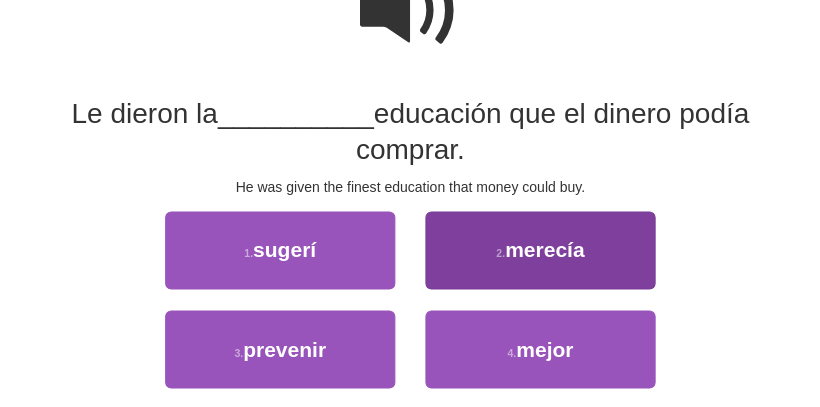 click on "2 .  merecía" at bounding box center [540, 250] 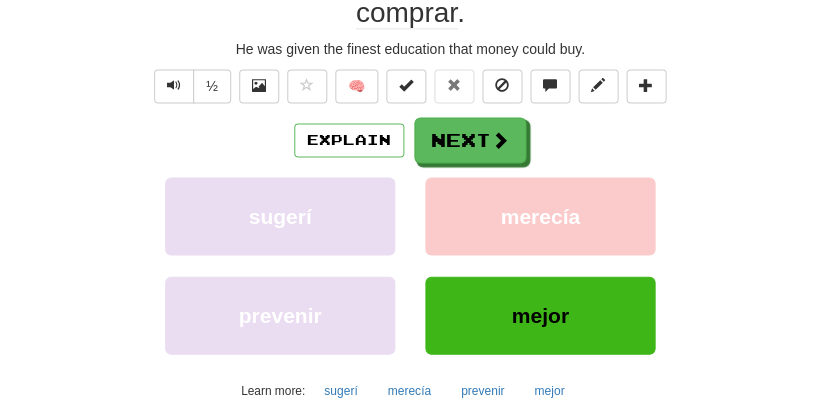 scroll, scrollTop: 380, scrollLeft: 0, axis: vertical 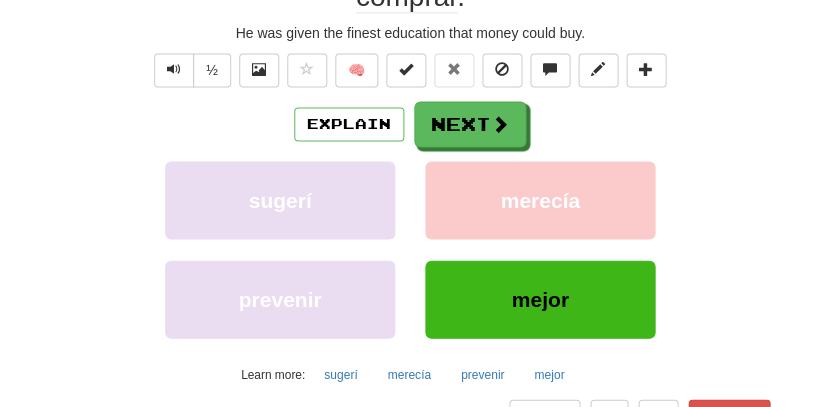 click on "mejor" at bounding box center (540, 299) 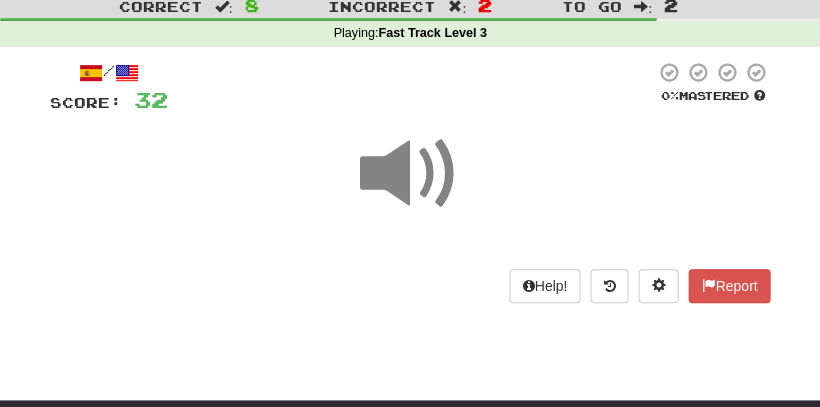 scroll, scrollTop: 54, scrollLeft: 0, axis: vertical 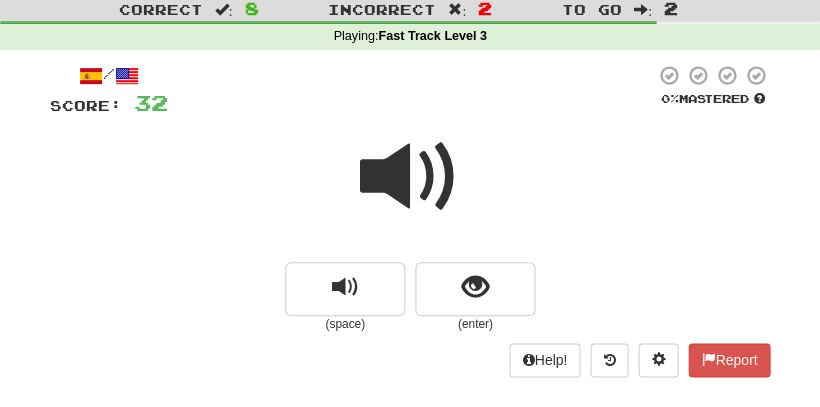 click at bounding box center [410, 177] 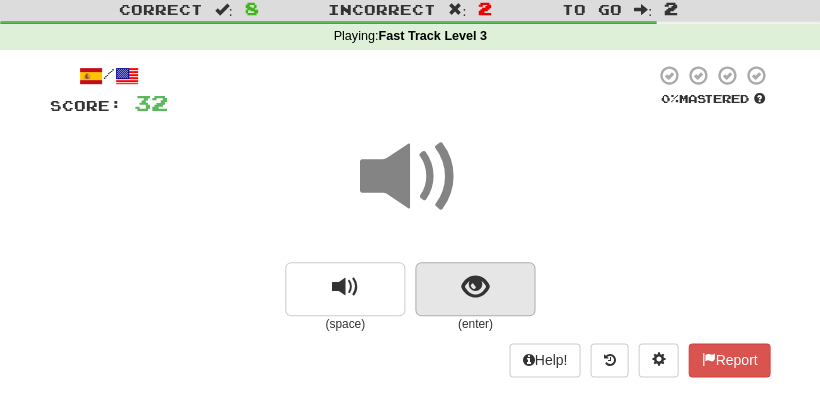click at bounding box center (475, 287) 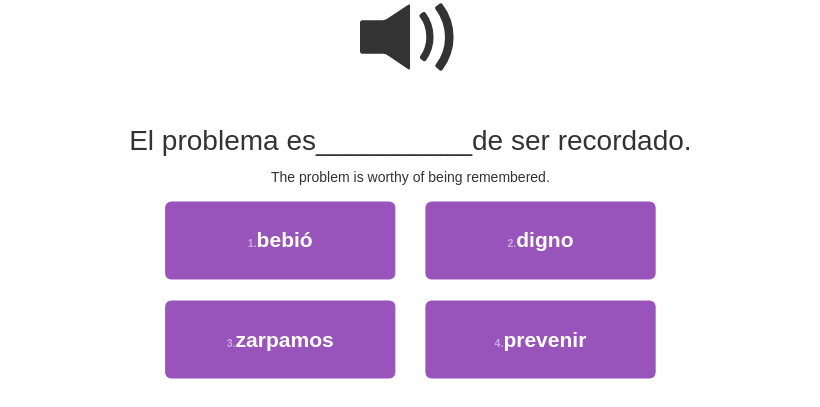 scroll, scrollTop: 203, scrollLeft: 0, axis: vertical 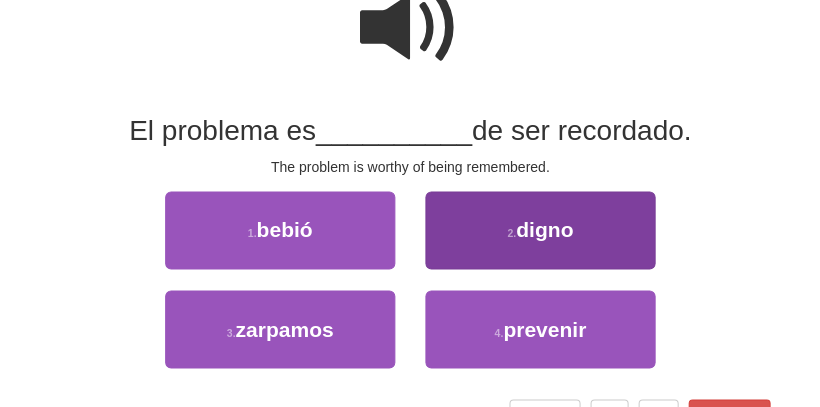 click on "digno" at bounding box center (544, 229) 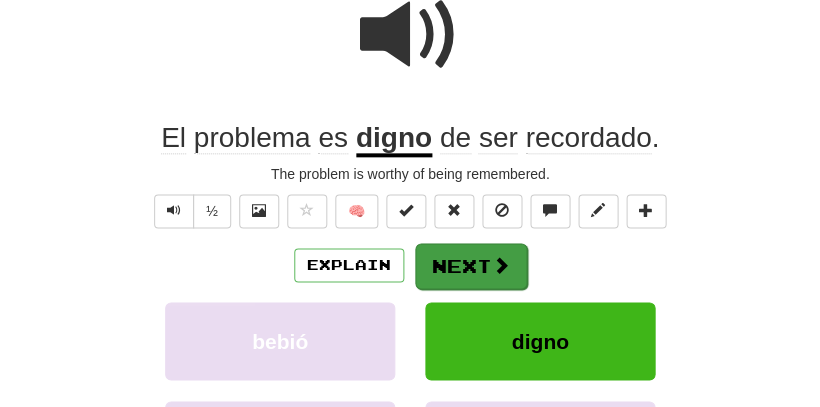 click on "Next" at bounding box center (471, 266) 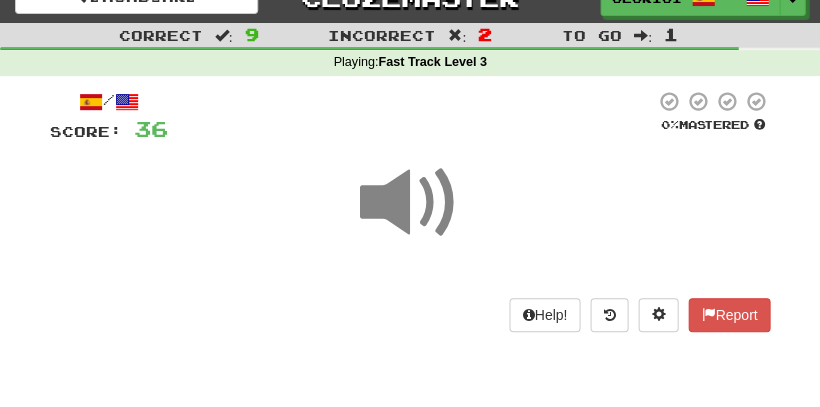 scroll, scrollTop: 33, scrollLeft: 0, axis: vertical 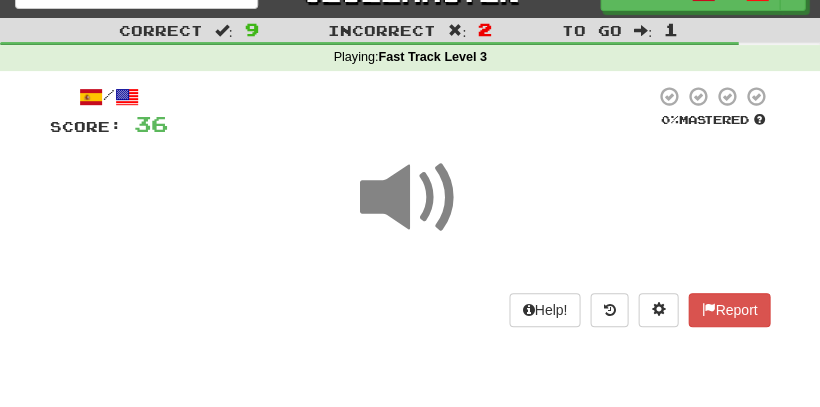 click at bounding box center (410, 198) 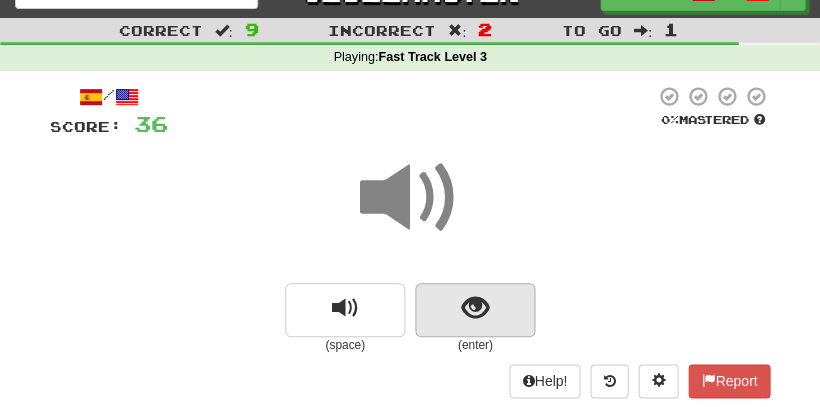 click at bounding box center (475, 308) 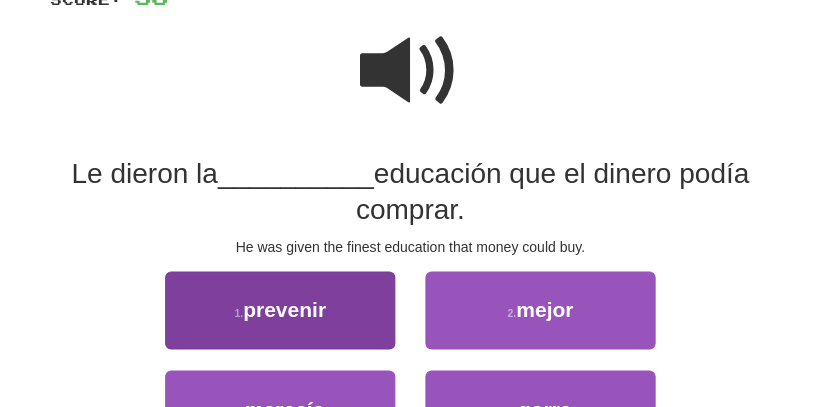 scroll, scrollTop: 177, scrollLeft: 0, axis: vertical 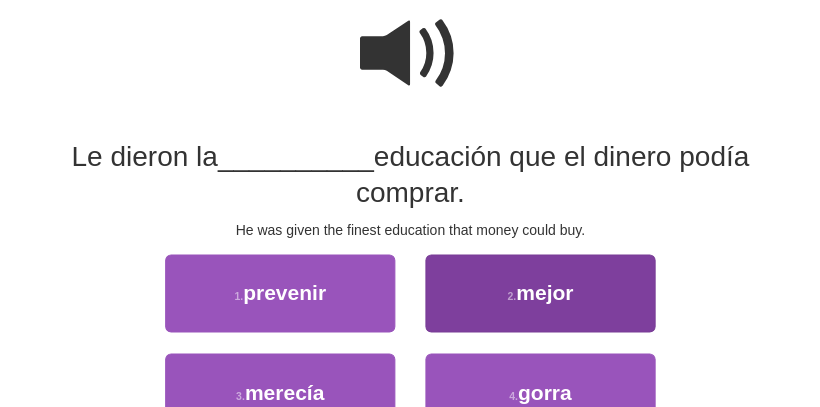 click on "2 .  mejor" at bounding box center [540, 293] 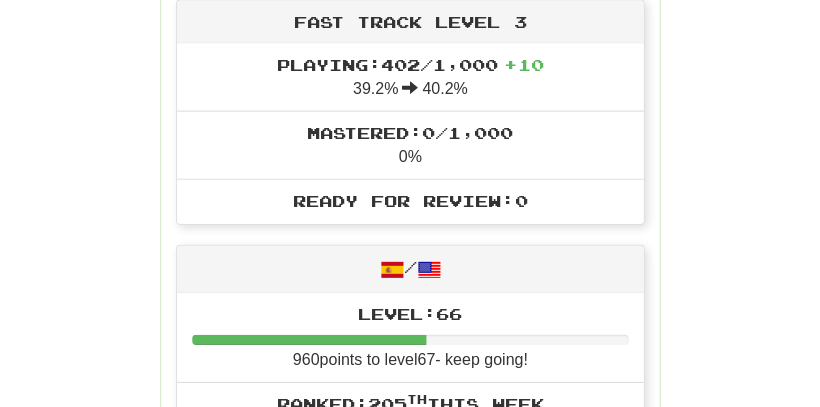 scroll, scrollTop: 484, scrollLeft: 0, axis: vertical 